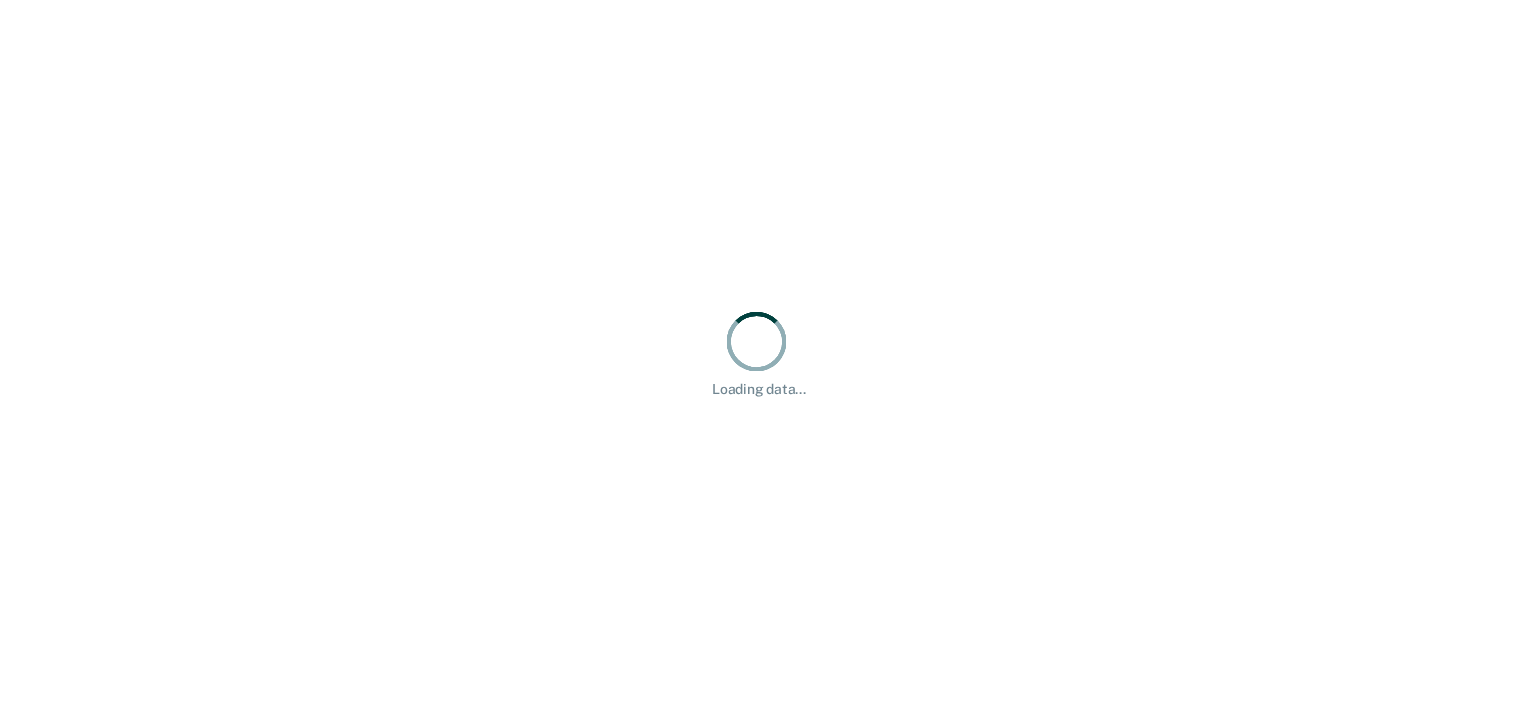 scroll, scrollTop: 0, scrollLeft: 0, axis: both 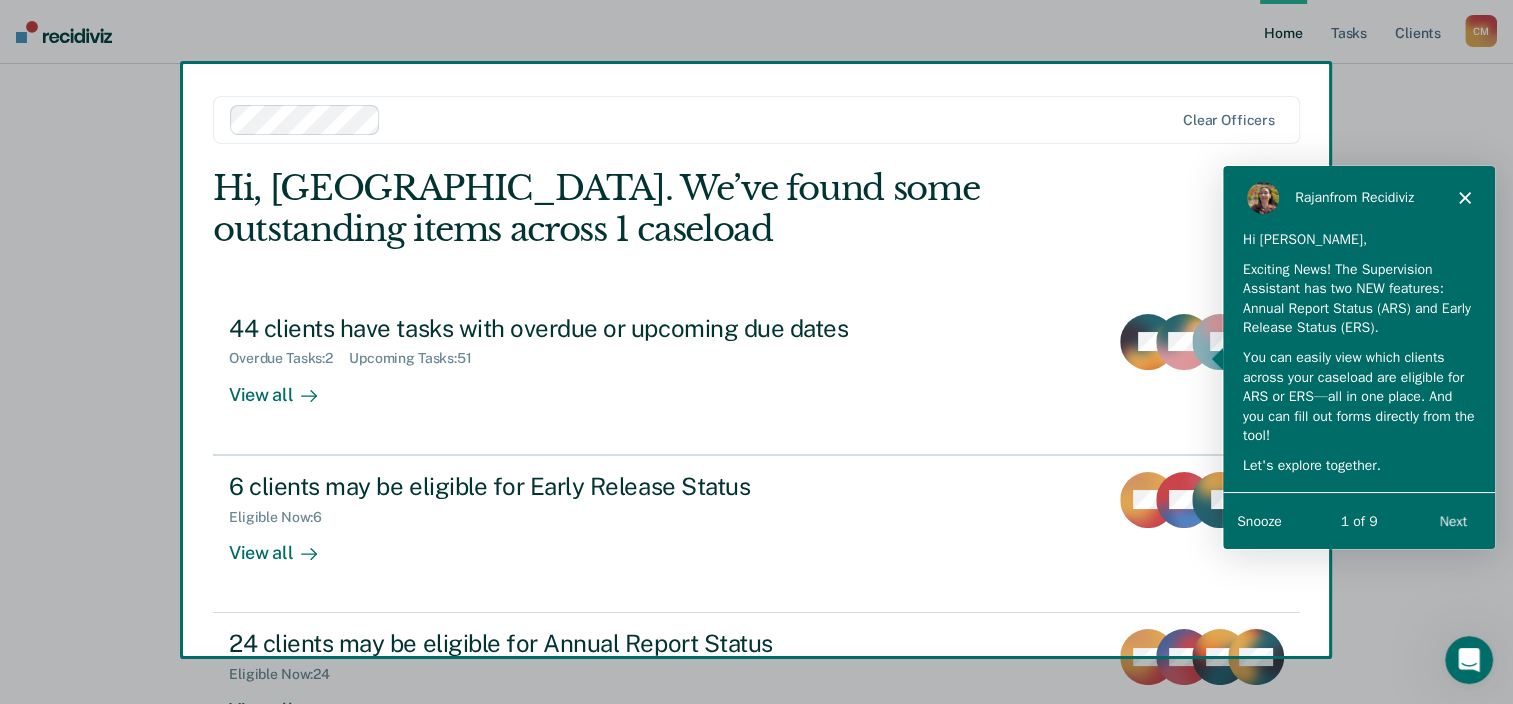click on "Next" at bounding box center [1452, 520] 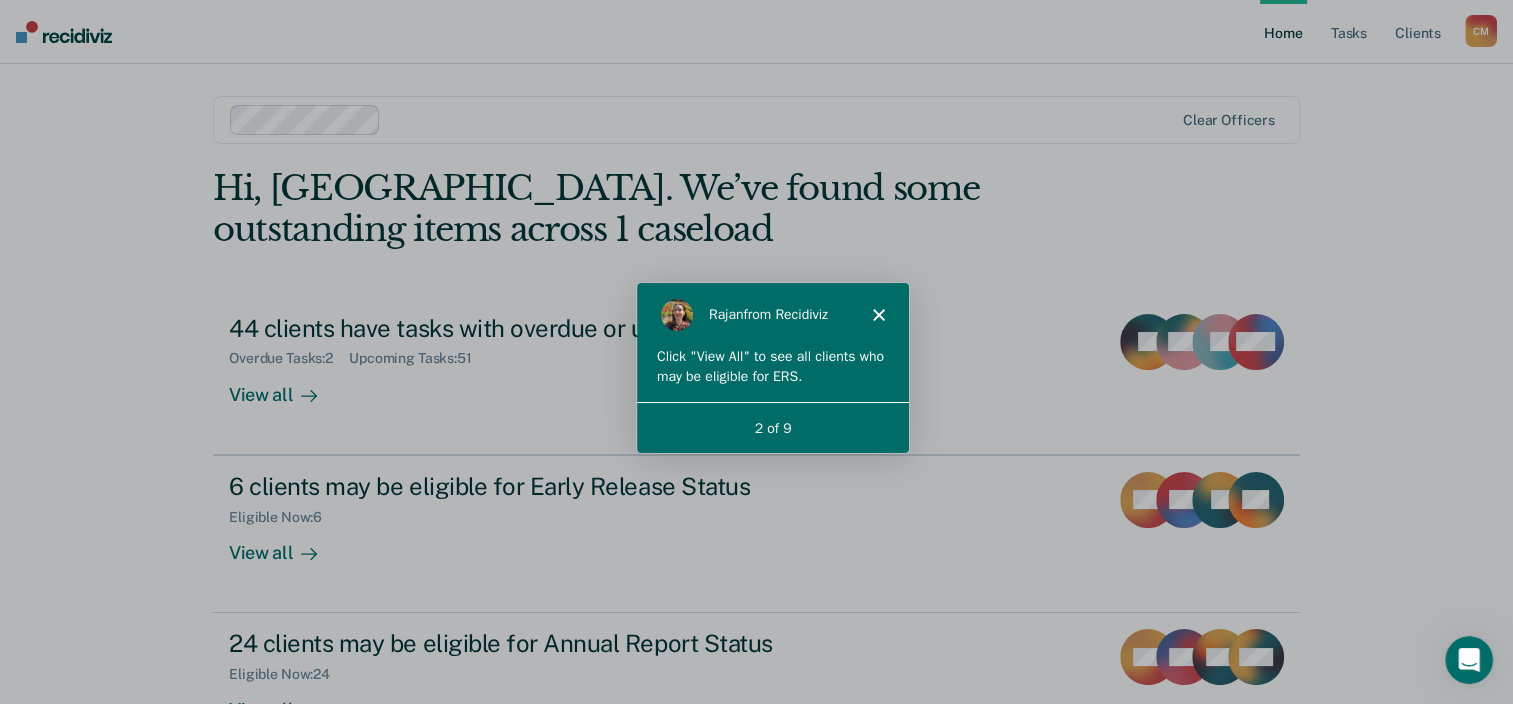 scroll, scrollTop: 0, scrollLeft: 0, axis: both 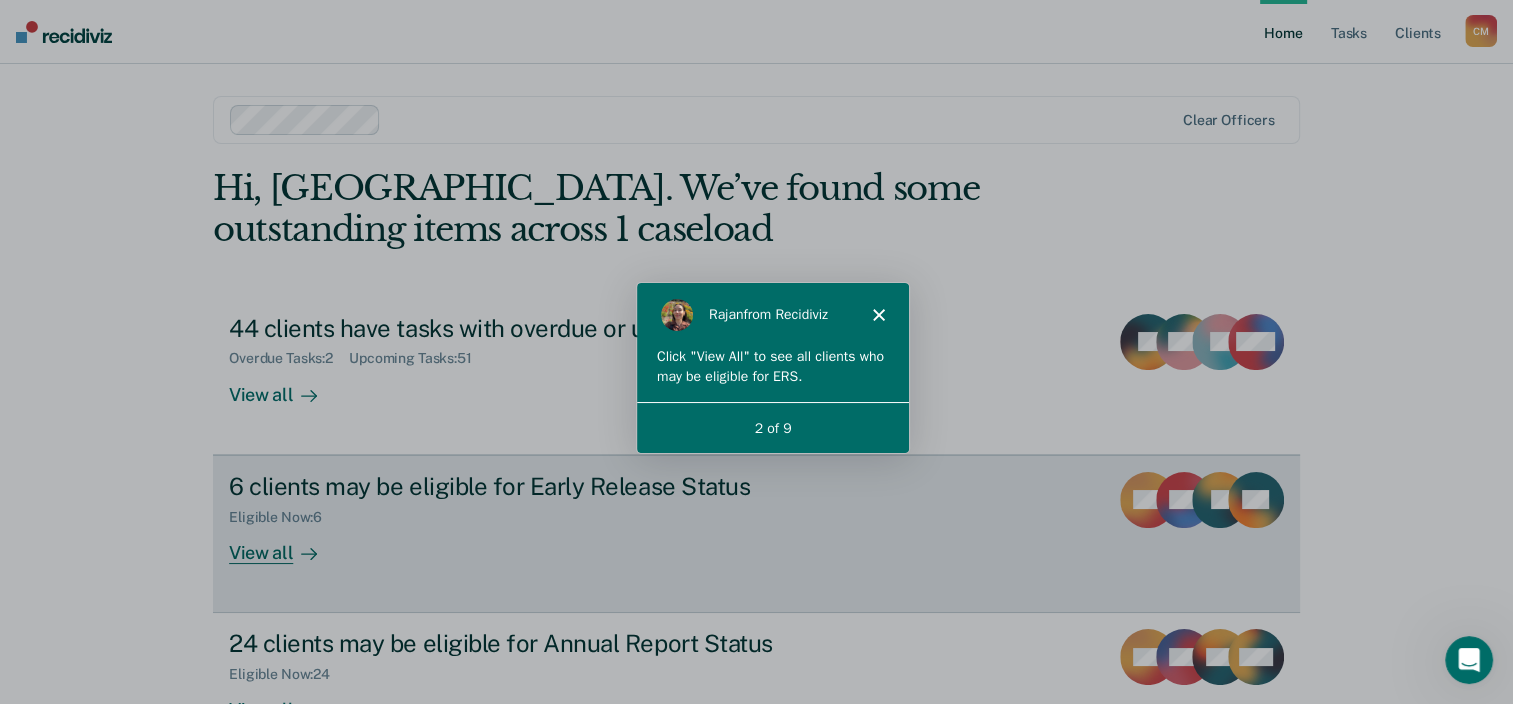 click on "View all" at bounding box center [285, 544] 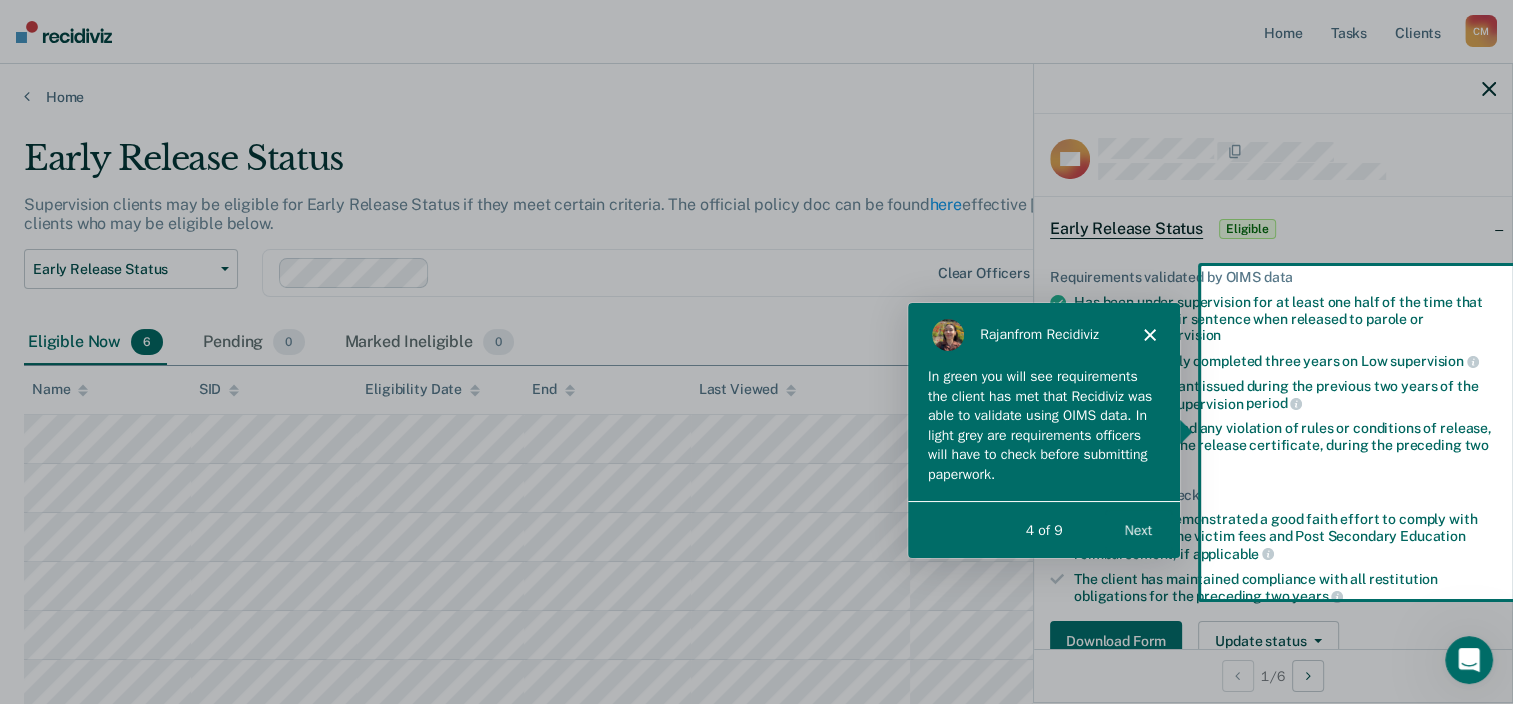 scroll, scrollTop: 0, scrollLeft: 0, axis: both 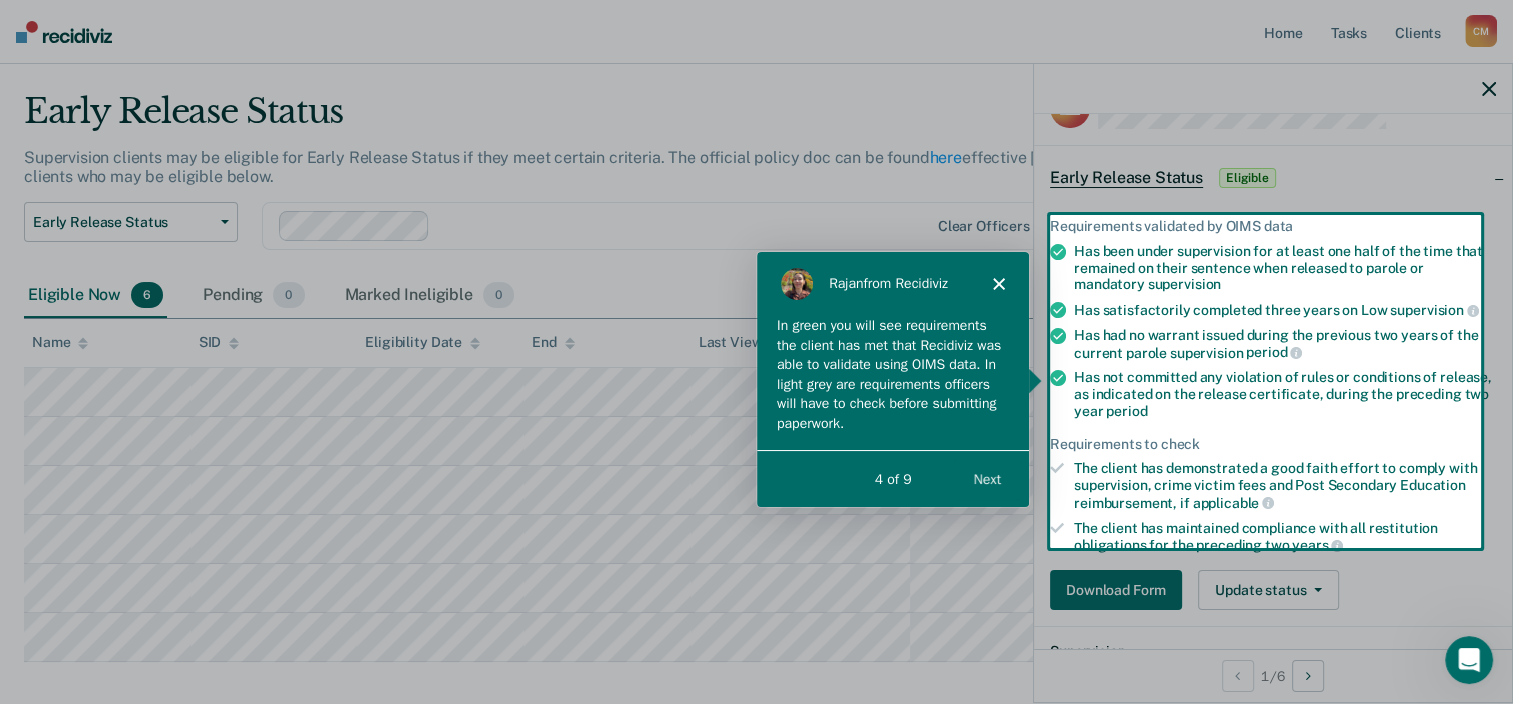 click on "Next" at bounding box center (986, 477) 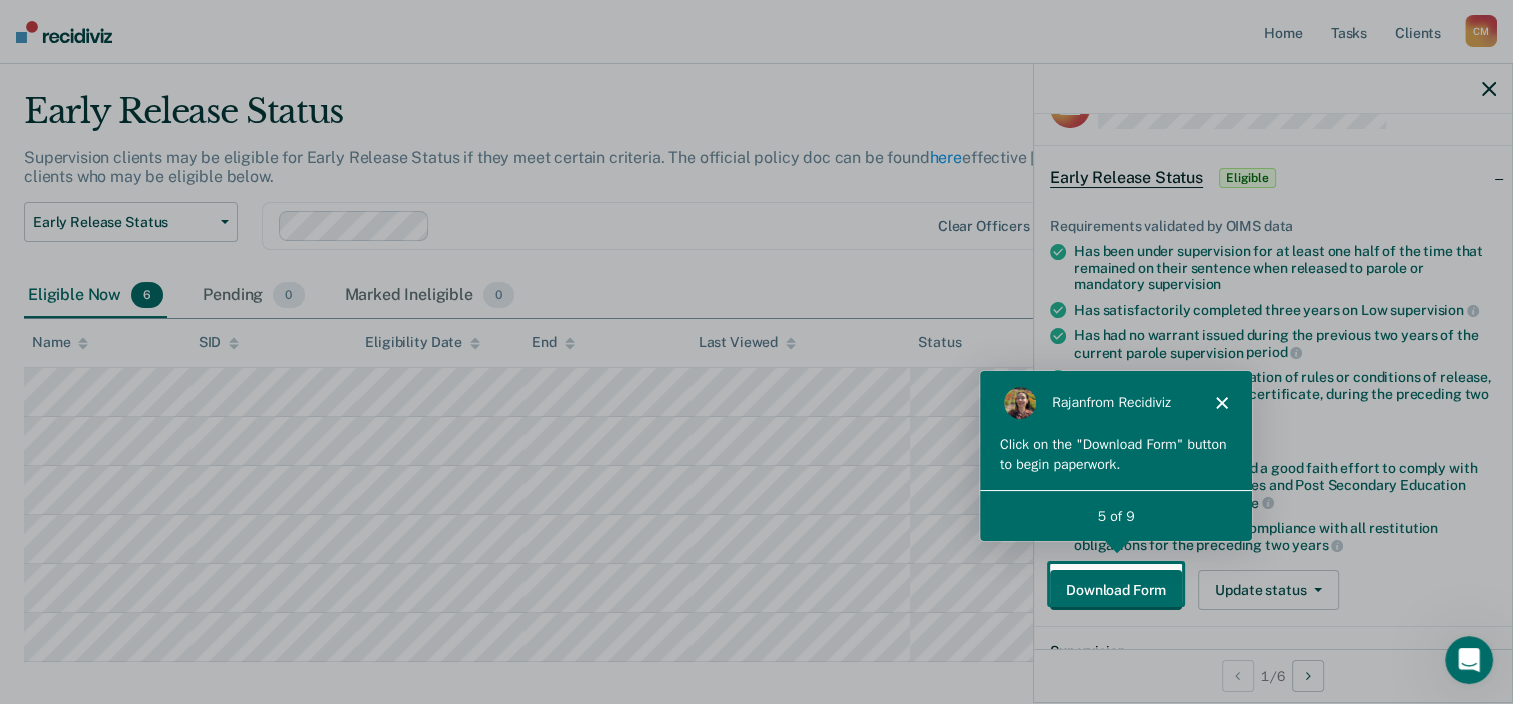 scroll, scrollTop: 0, scrollLeft: 0, axis: both 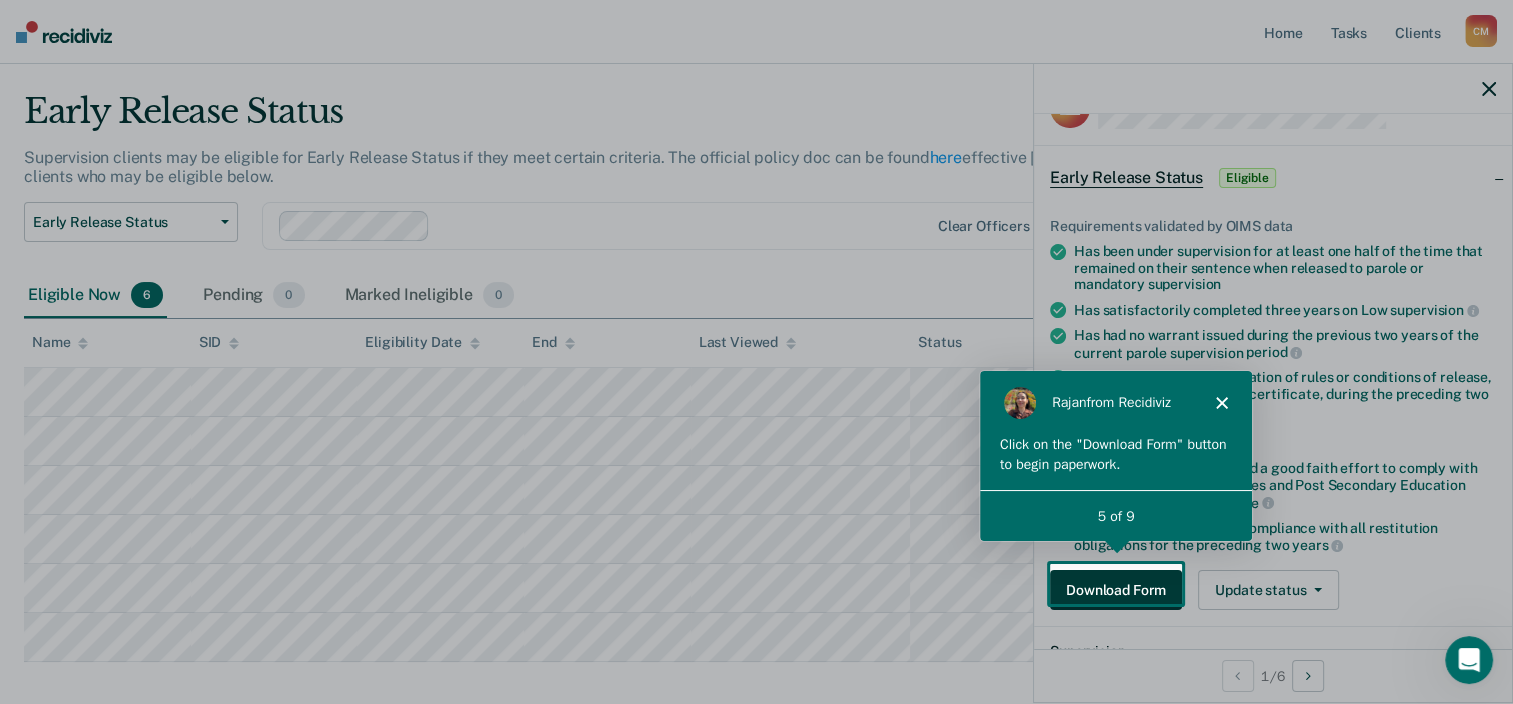 click on "Download Form" at bounding box center (1116, 590) 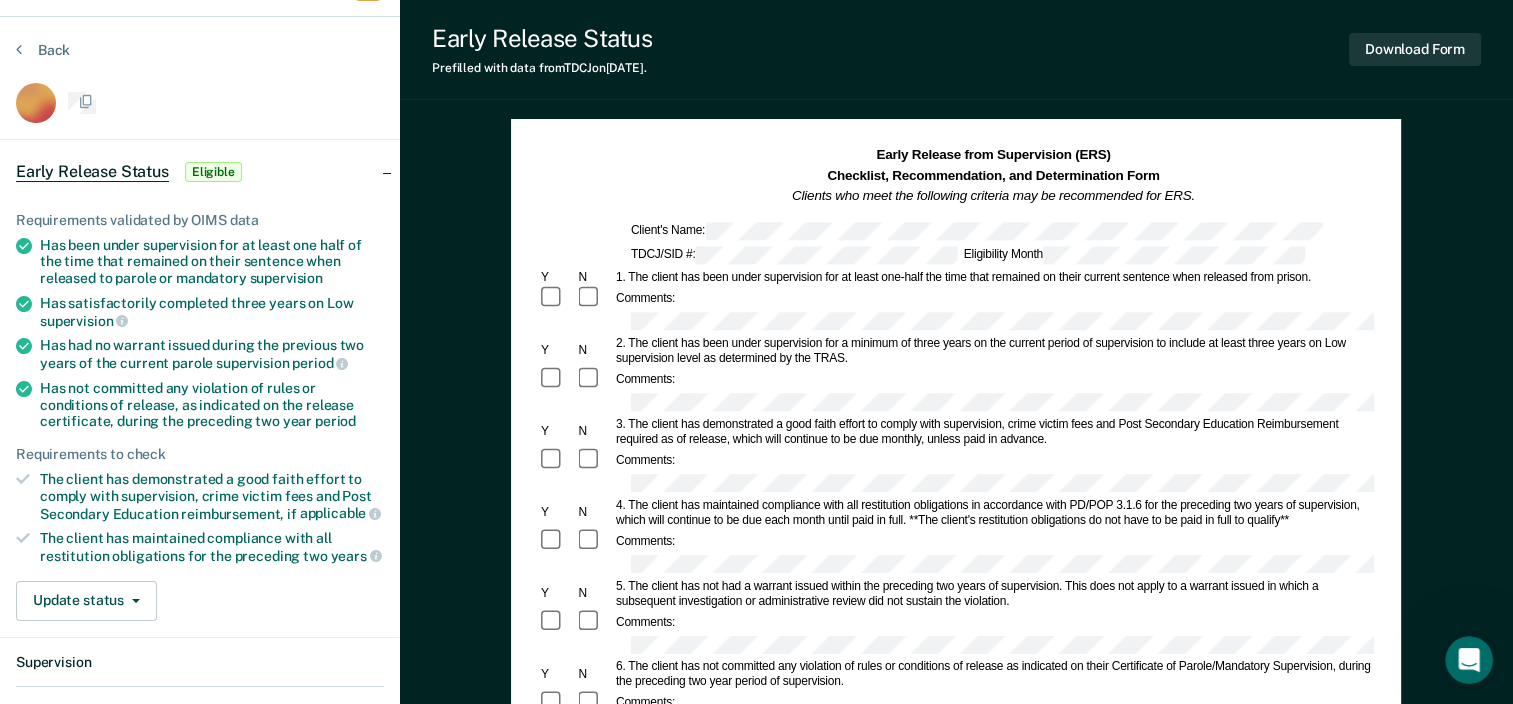 scroll, scrollTop: 0, scrollLeft: 0, axis: both 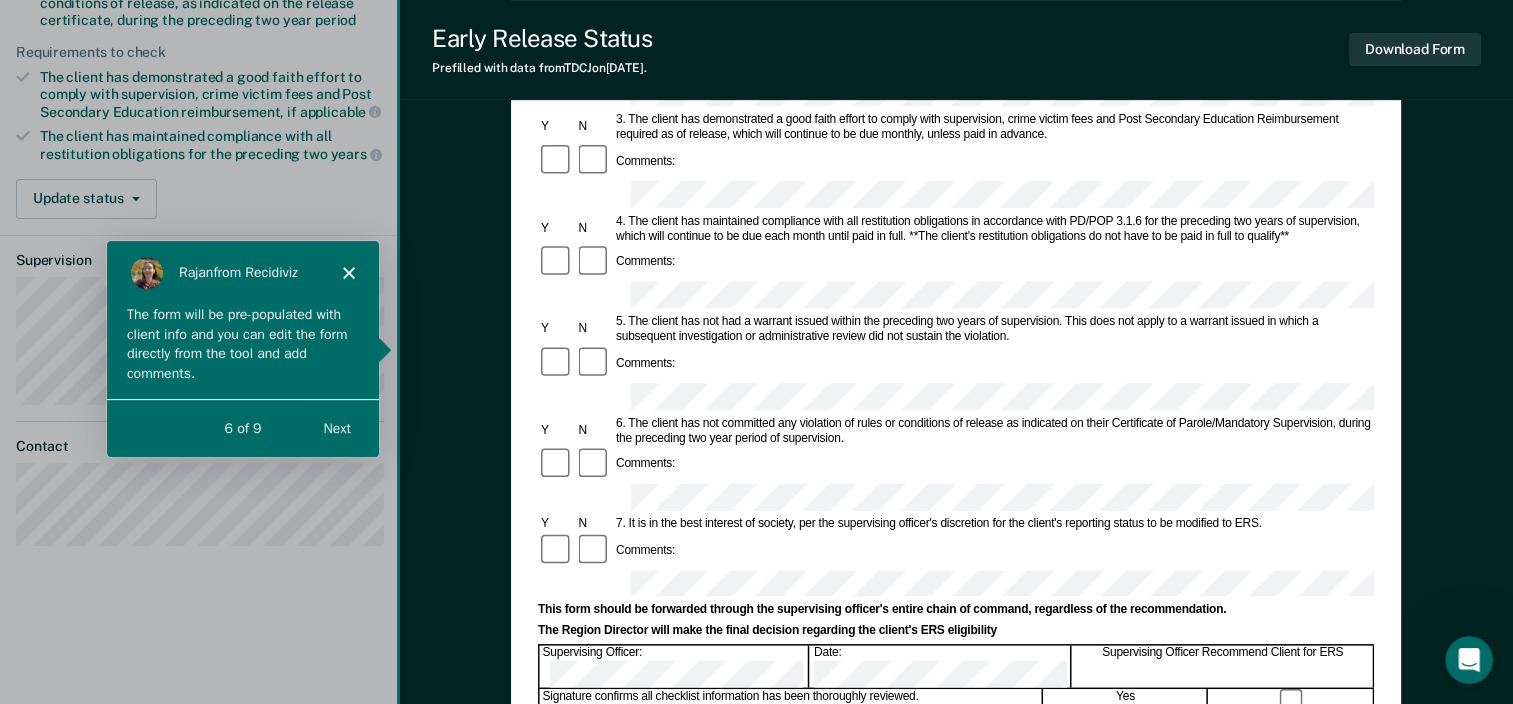 click on "Next" at bounding box center (336, 427) 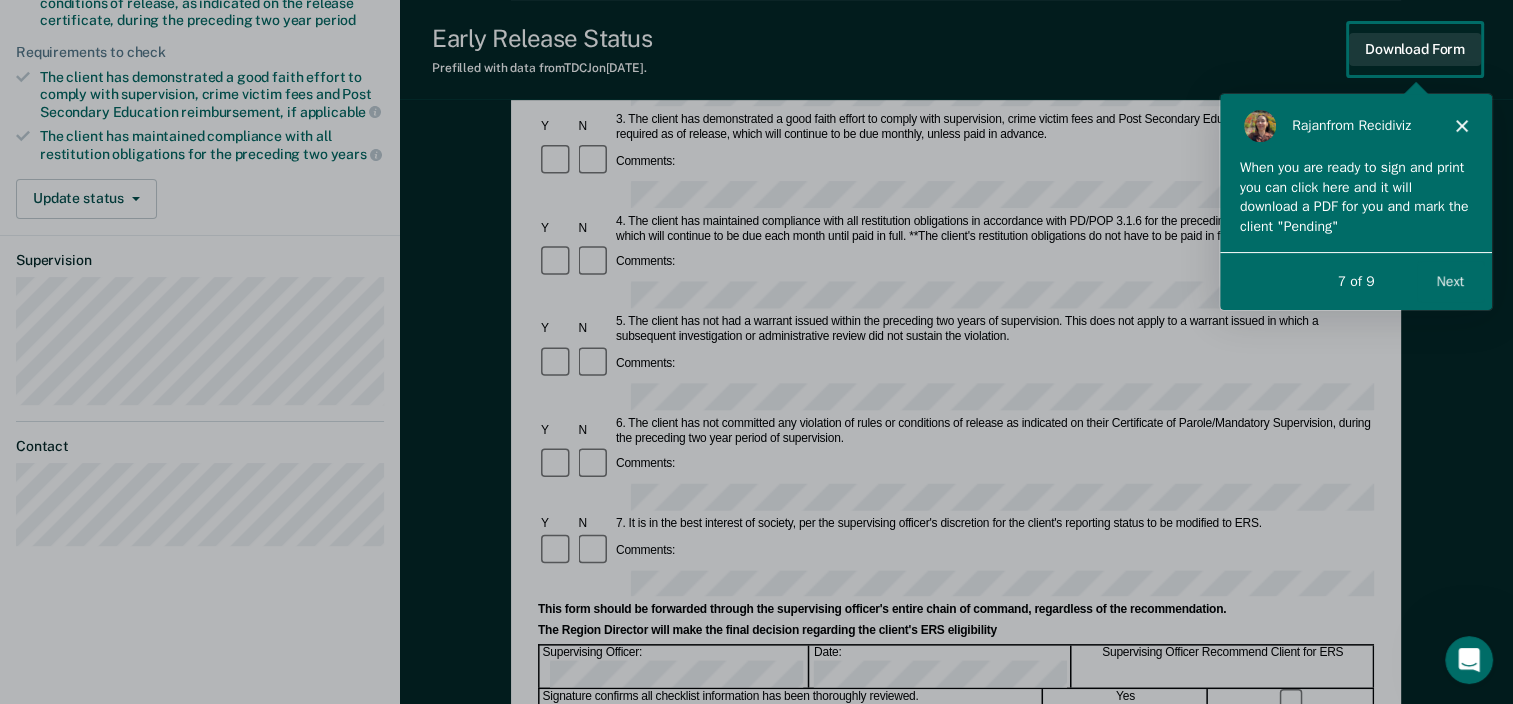 scroll, scrollTop: 0, scrollLeft: 0, axis: both 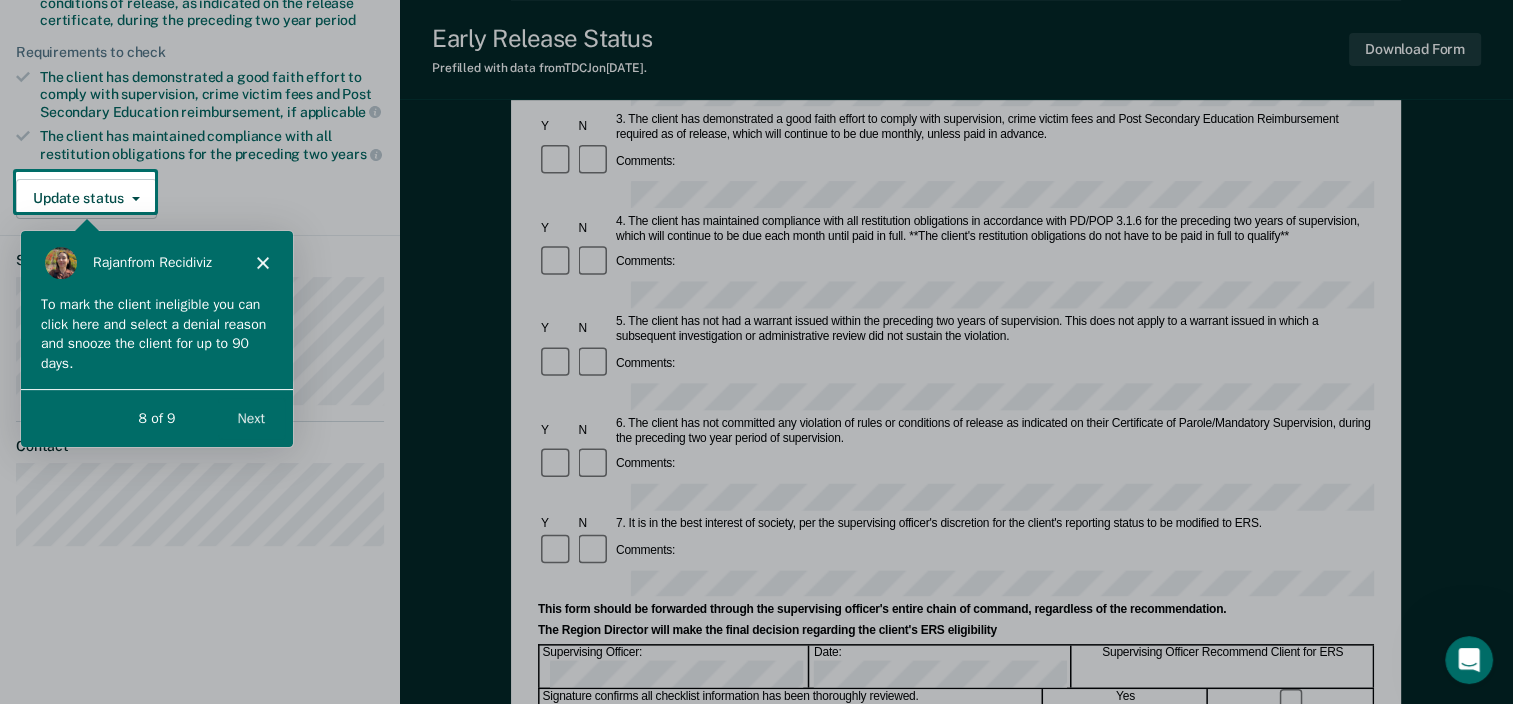 click at bounding box center (756, 352) 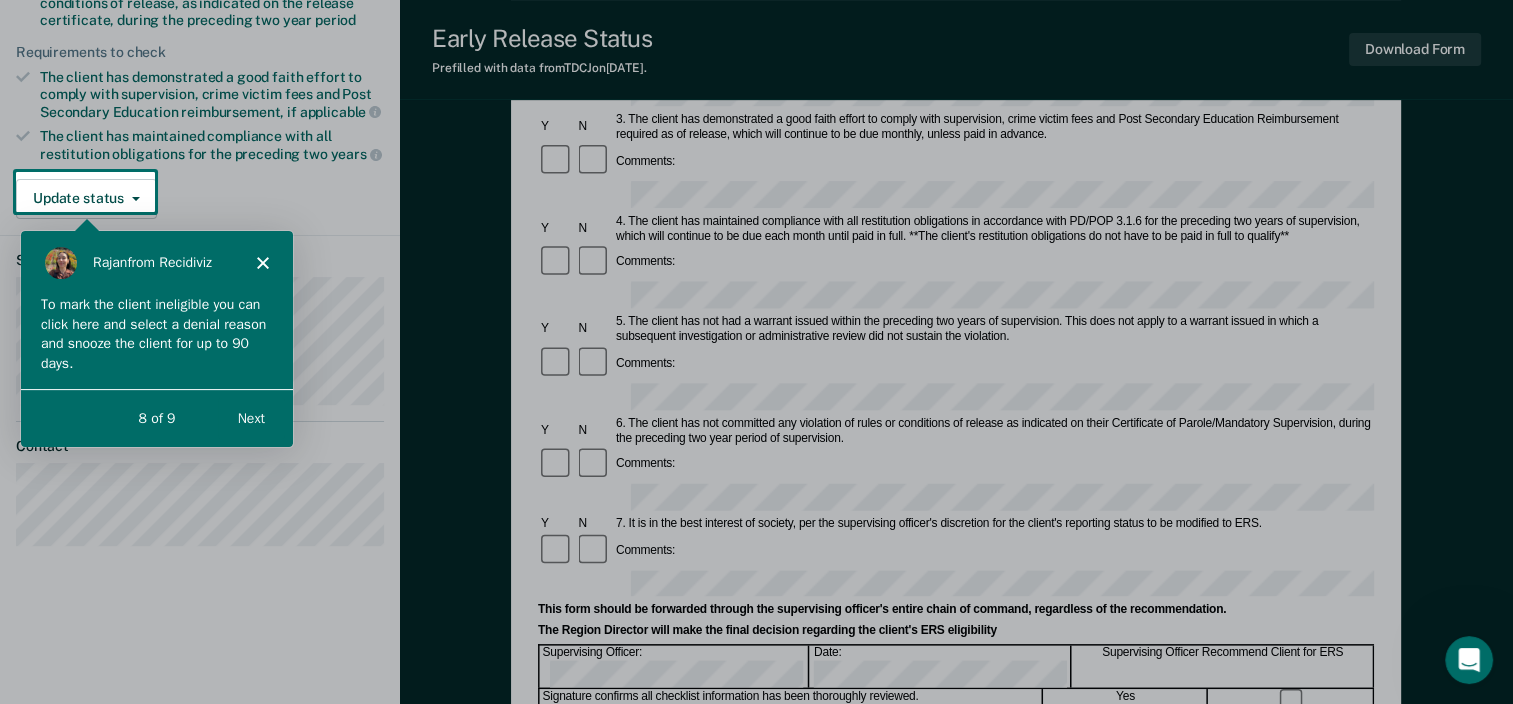 click at bounding box center [756, 352] 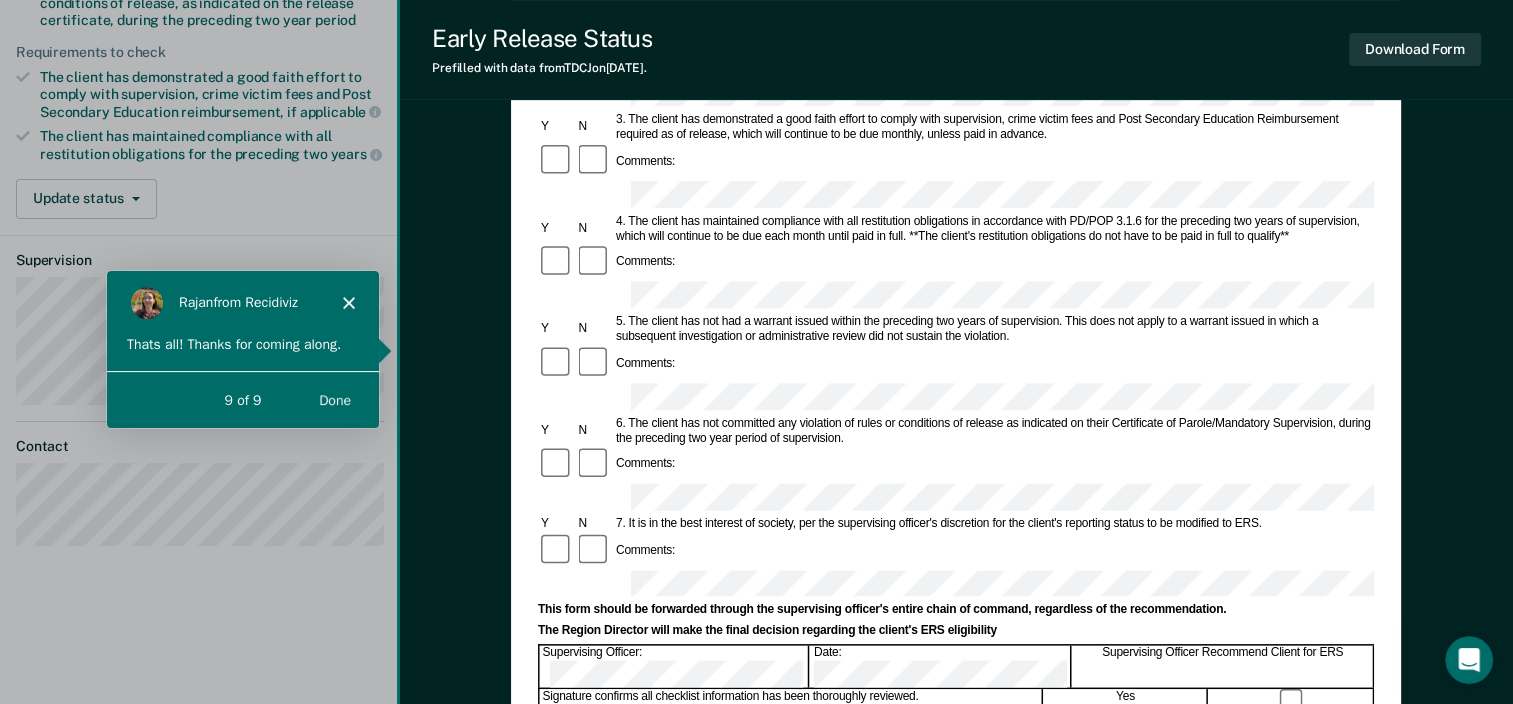 scroll, scrollTop: 0, scrollLeft: 0, axis: both 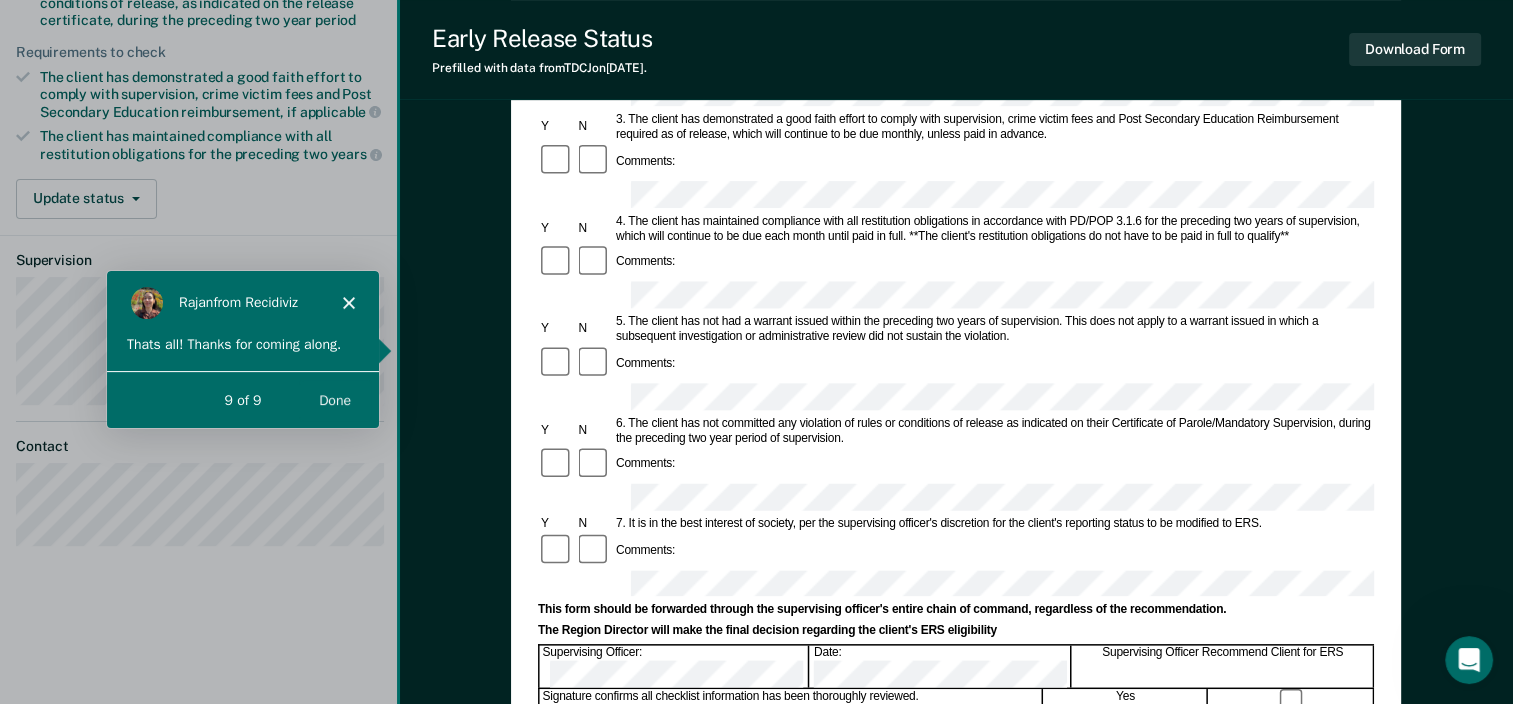 click on "Done" at bounding box center [334, 398] 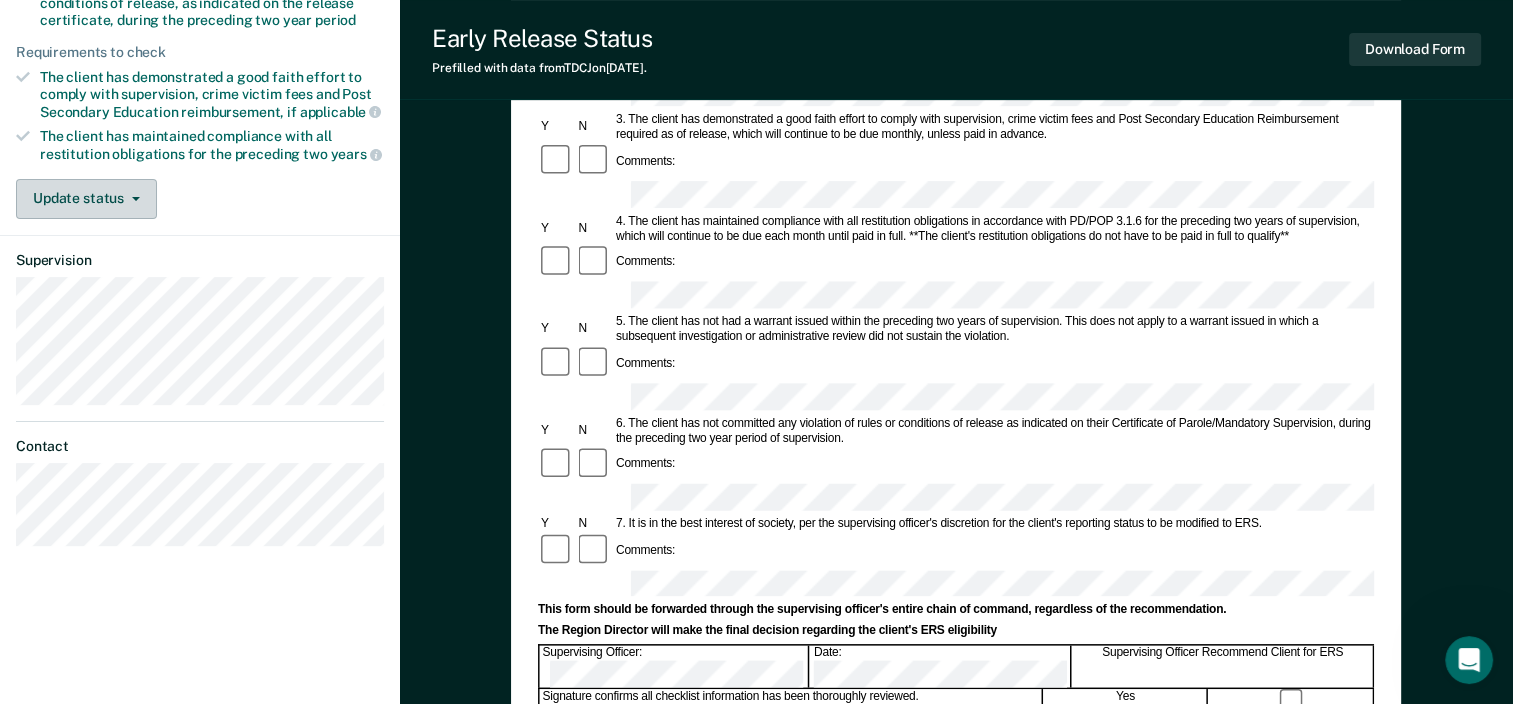 click 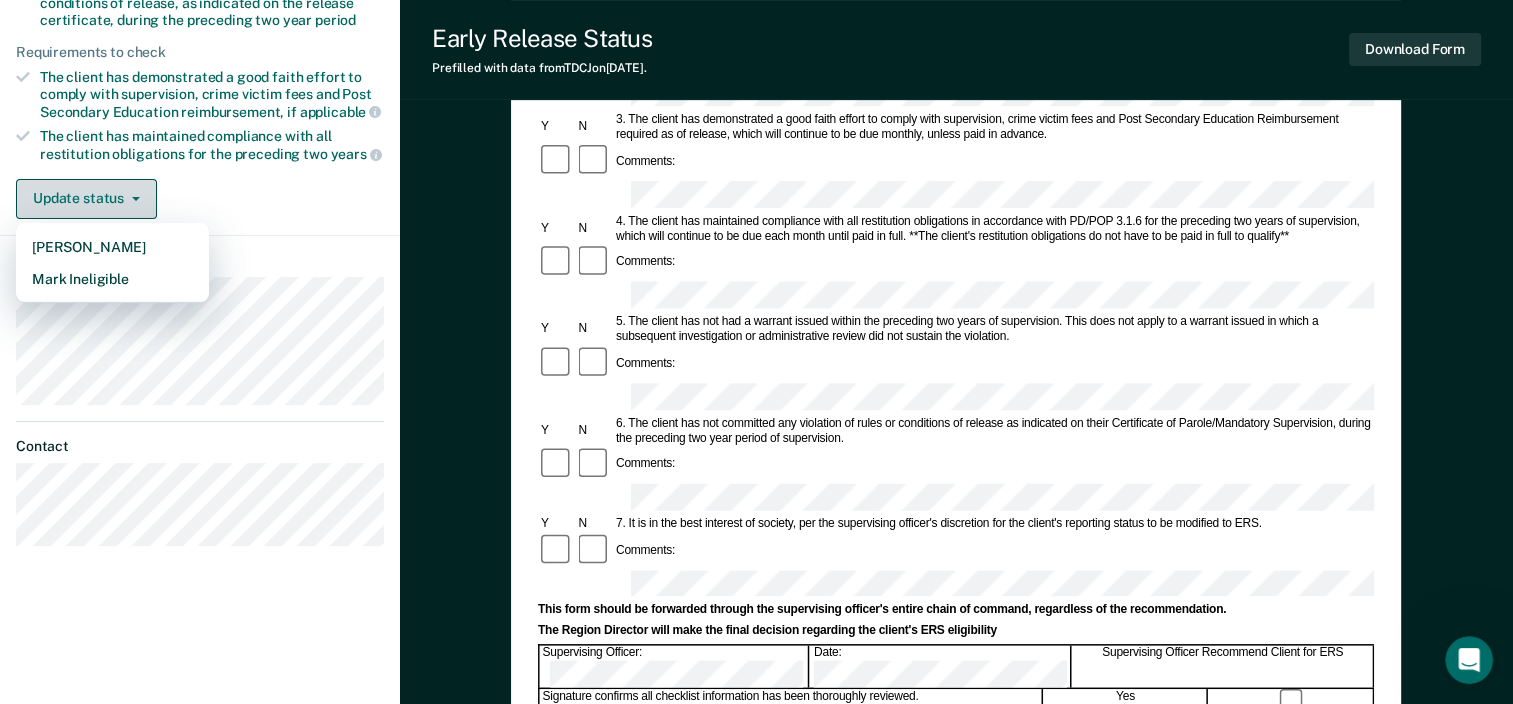 click 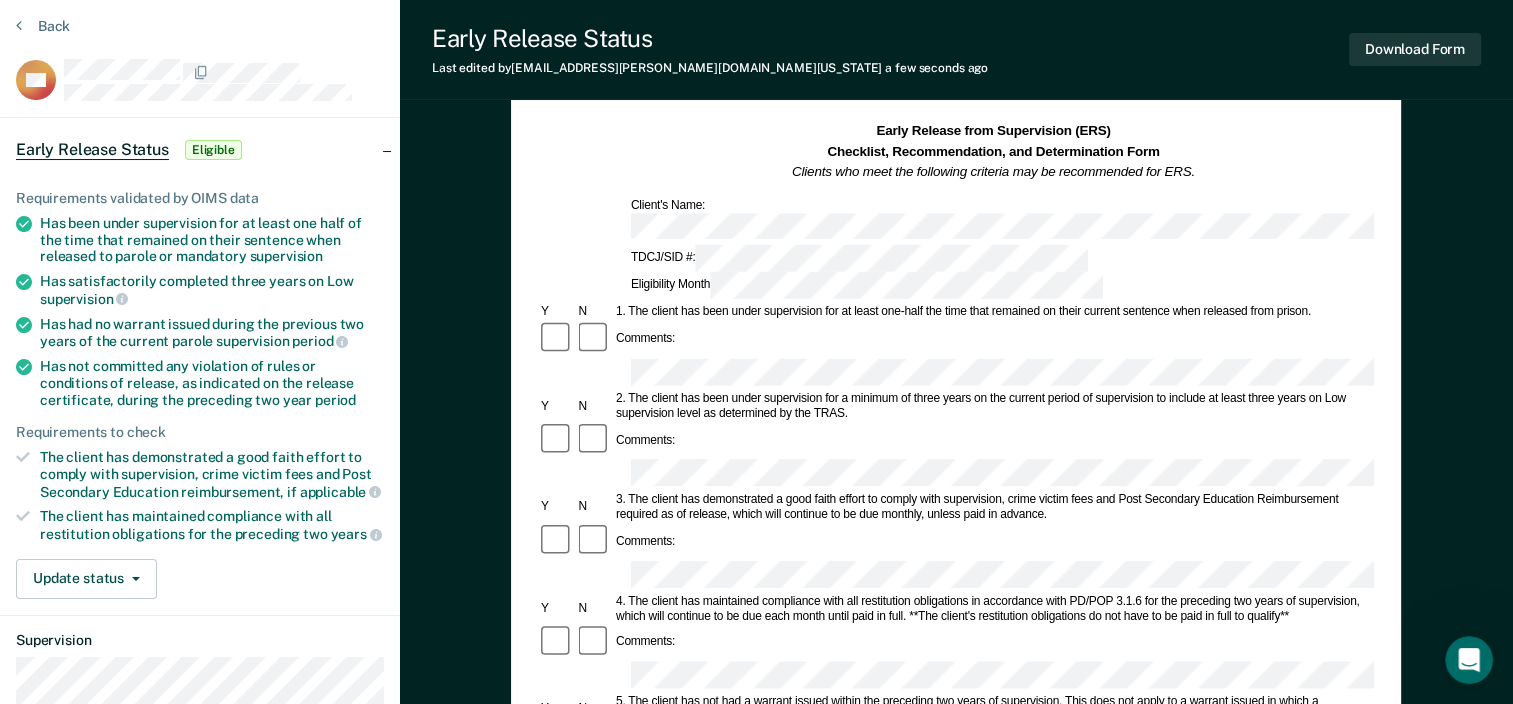 scroll, scrollTop: 0, scrollLeft: 0, axis: both 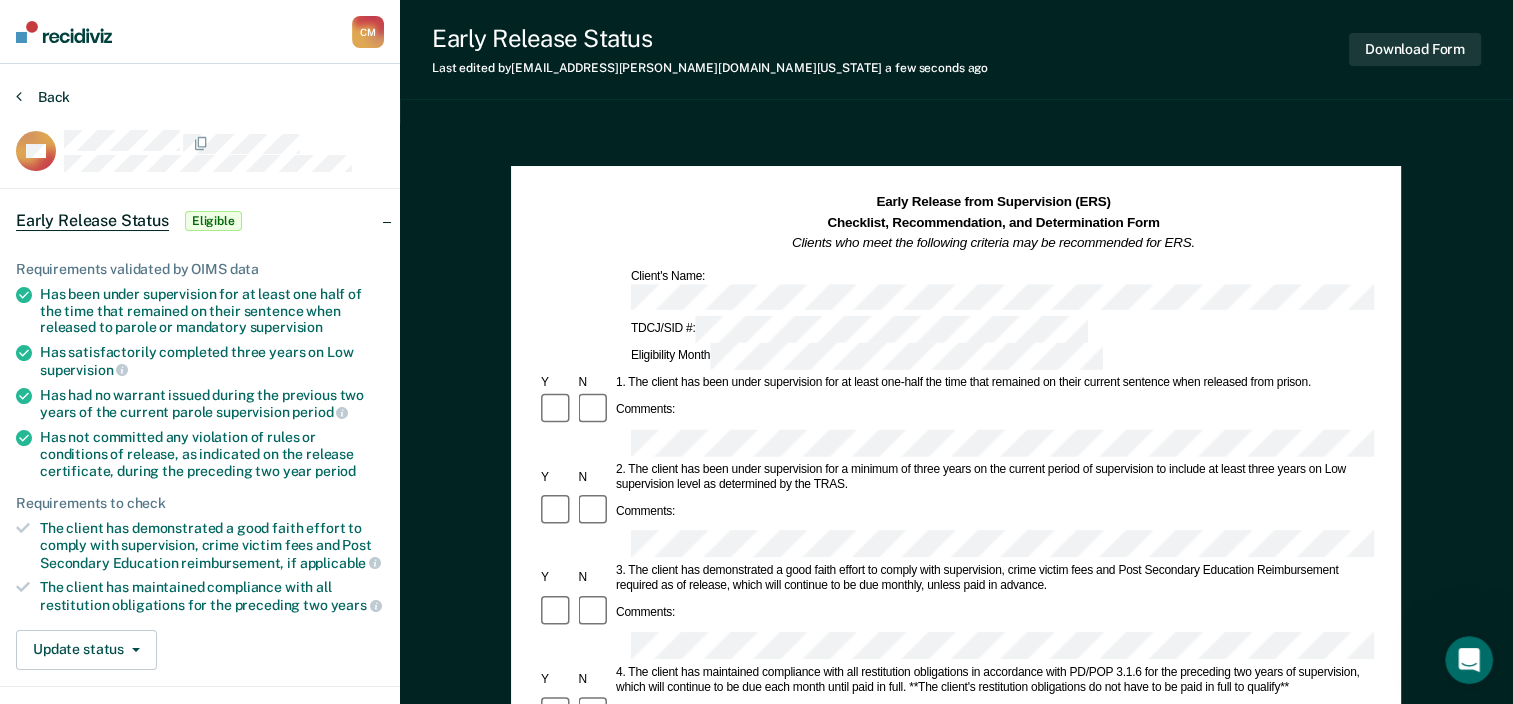 click at bounding box center (19, 96) 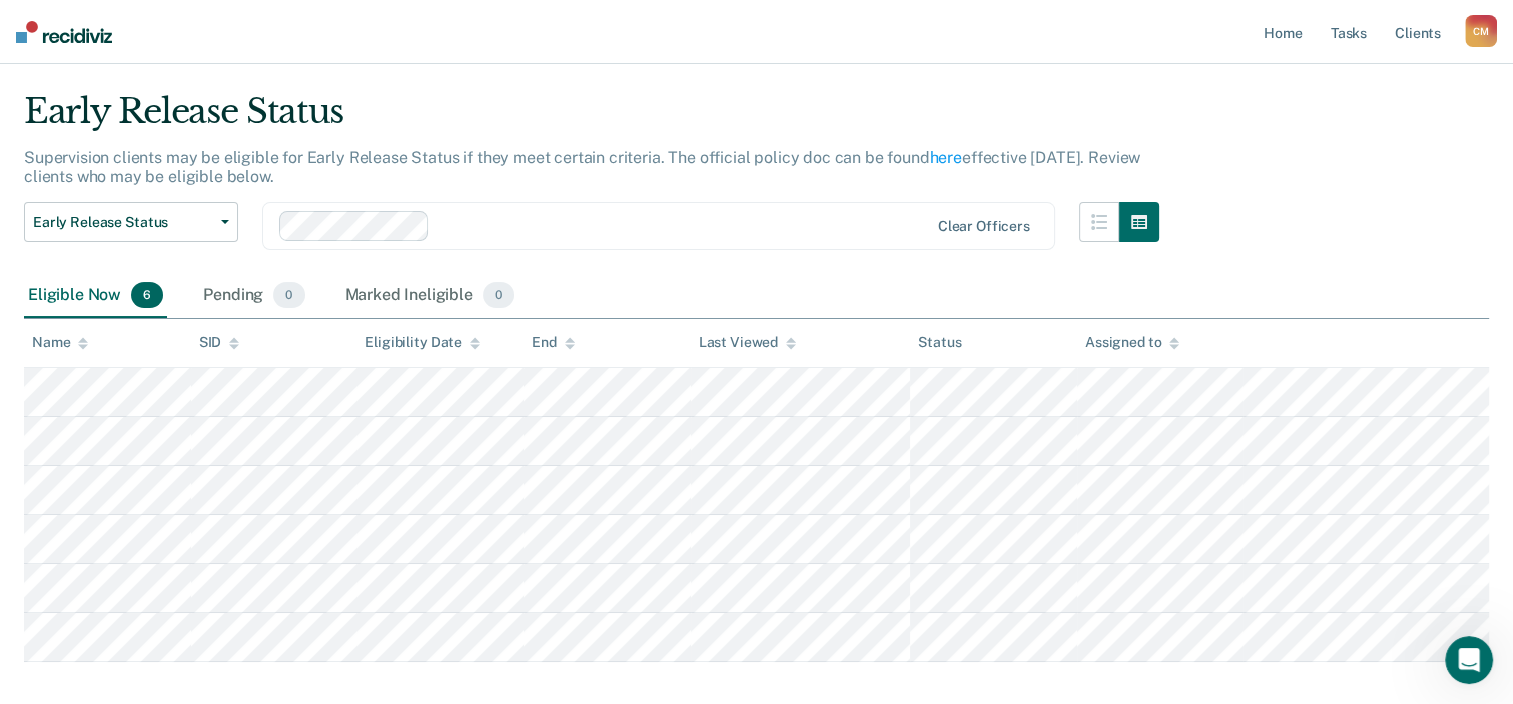 scroll, scrollTop: 147, scrollLeft: 0, axis: vertical 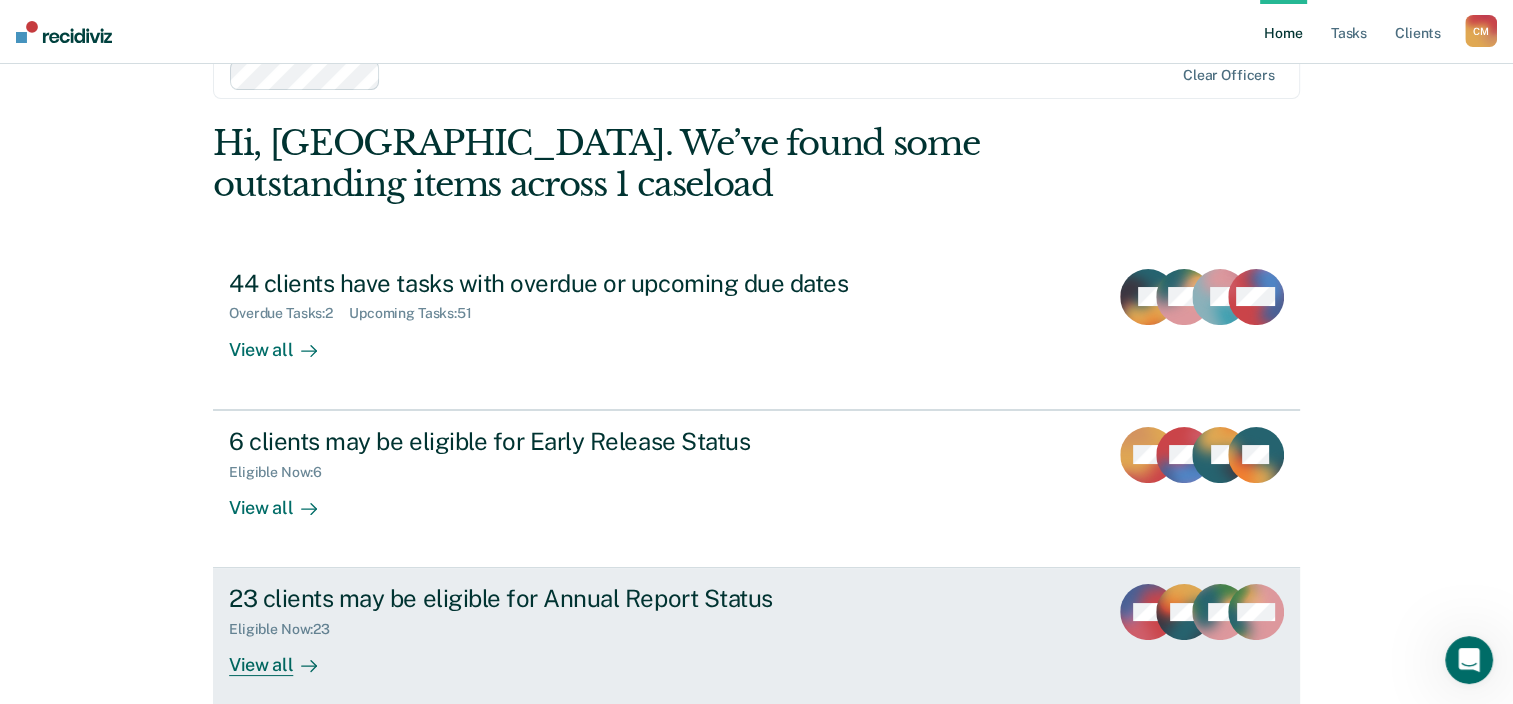 click on "23 clients may be eligible for Annual Report Status" at bounding box center (580, 598) 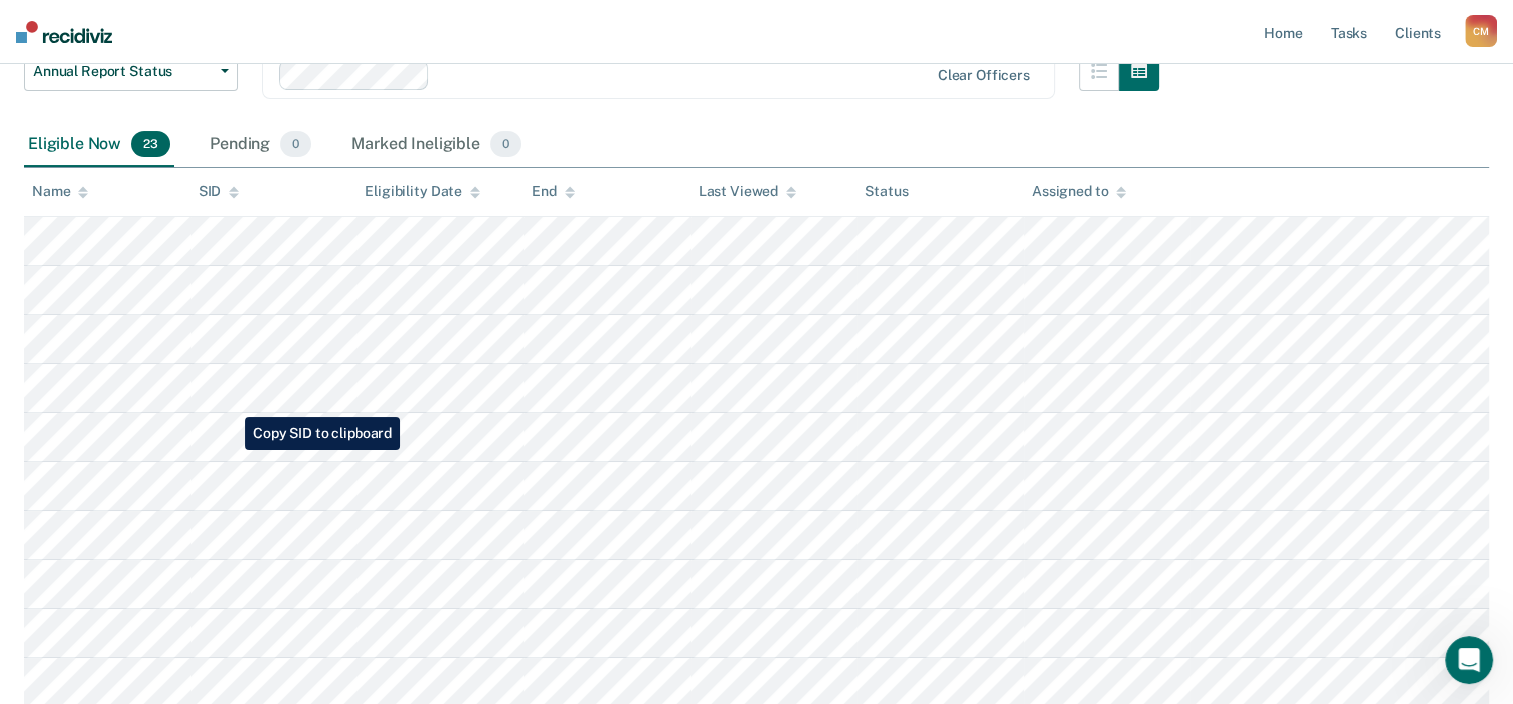 scroll, scrollTop: 0, scrollLeft: 0, axis: both 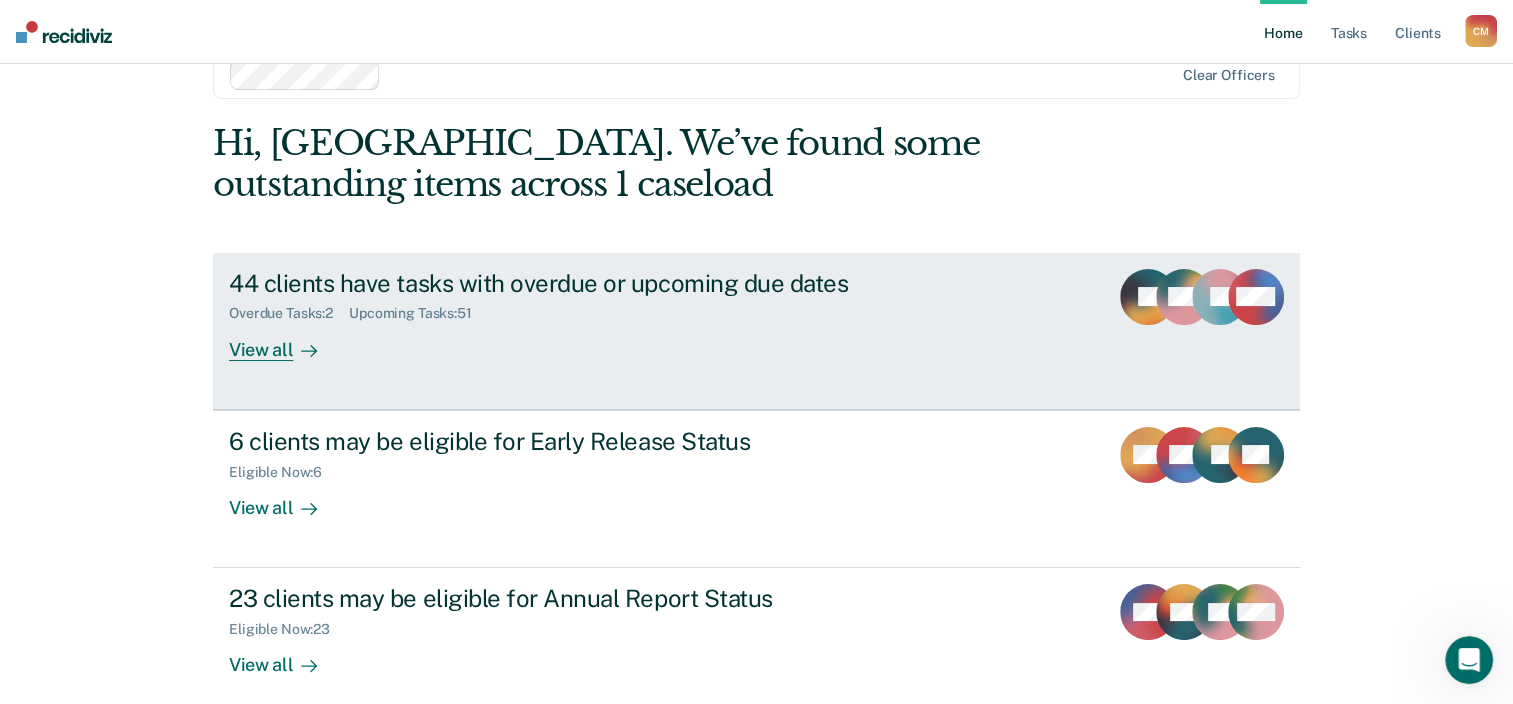 click on "44 clients have tasks with overdue or upcoming due dates" at bounding box center (580, 283) 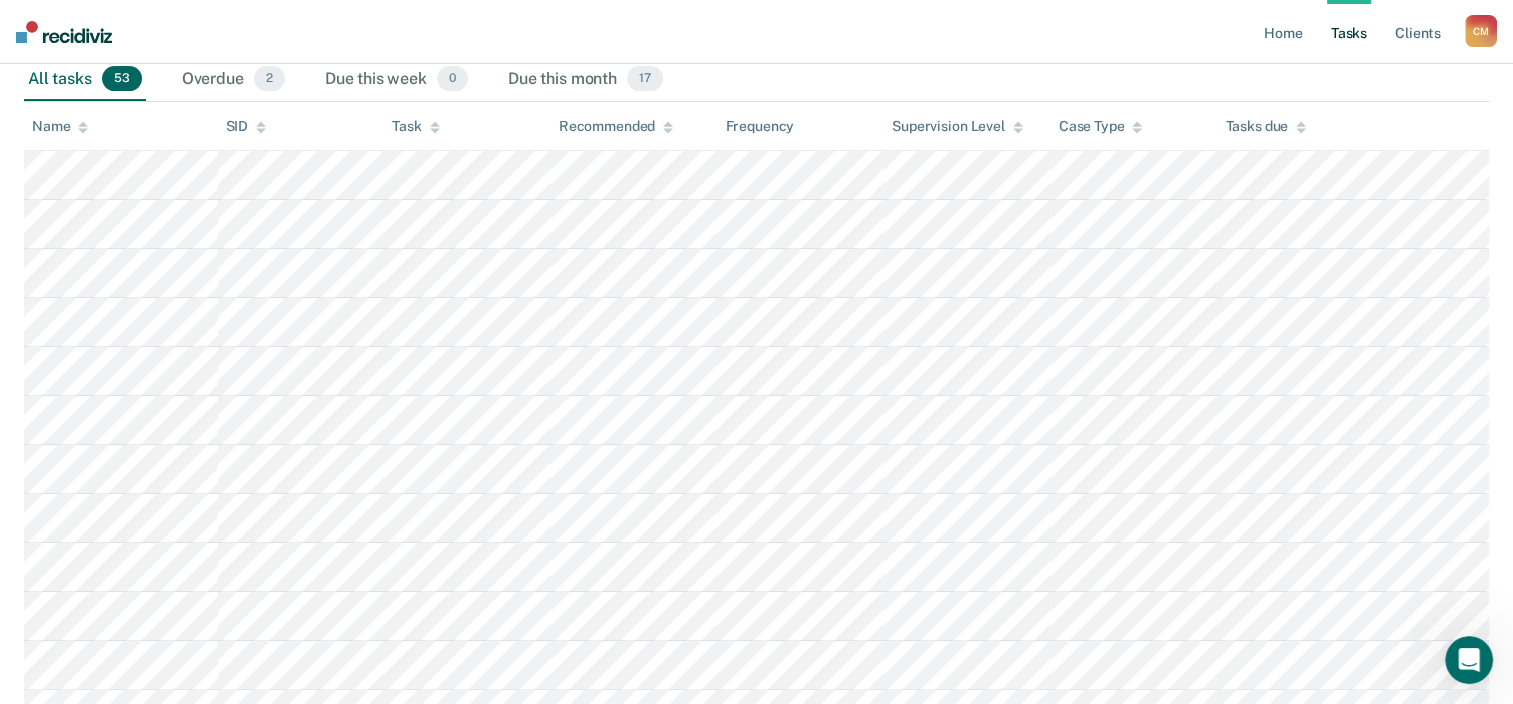 scroll, scrollTop: 400, scrollLeft: 0, axis: vertical 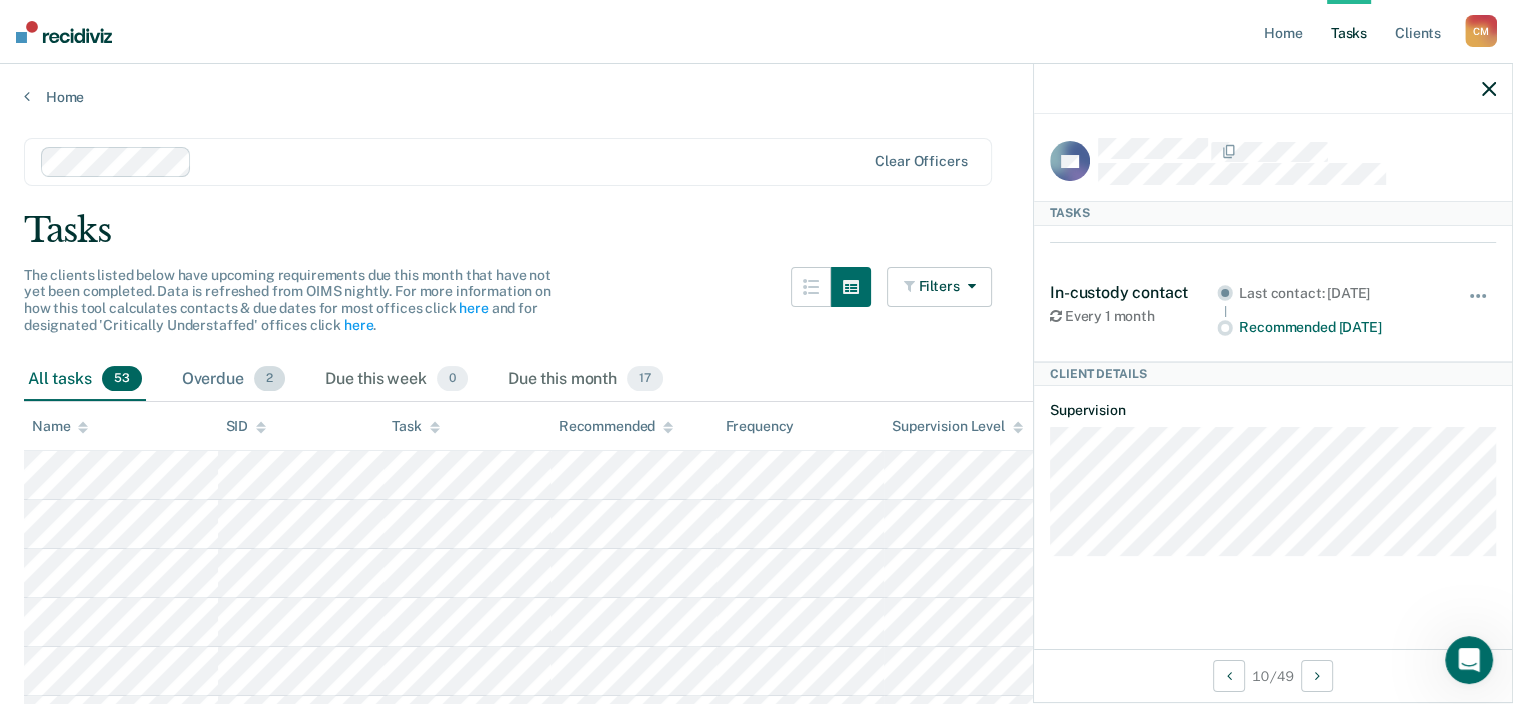 click on "Overdue 2" at bounding box center (233, 380) 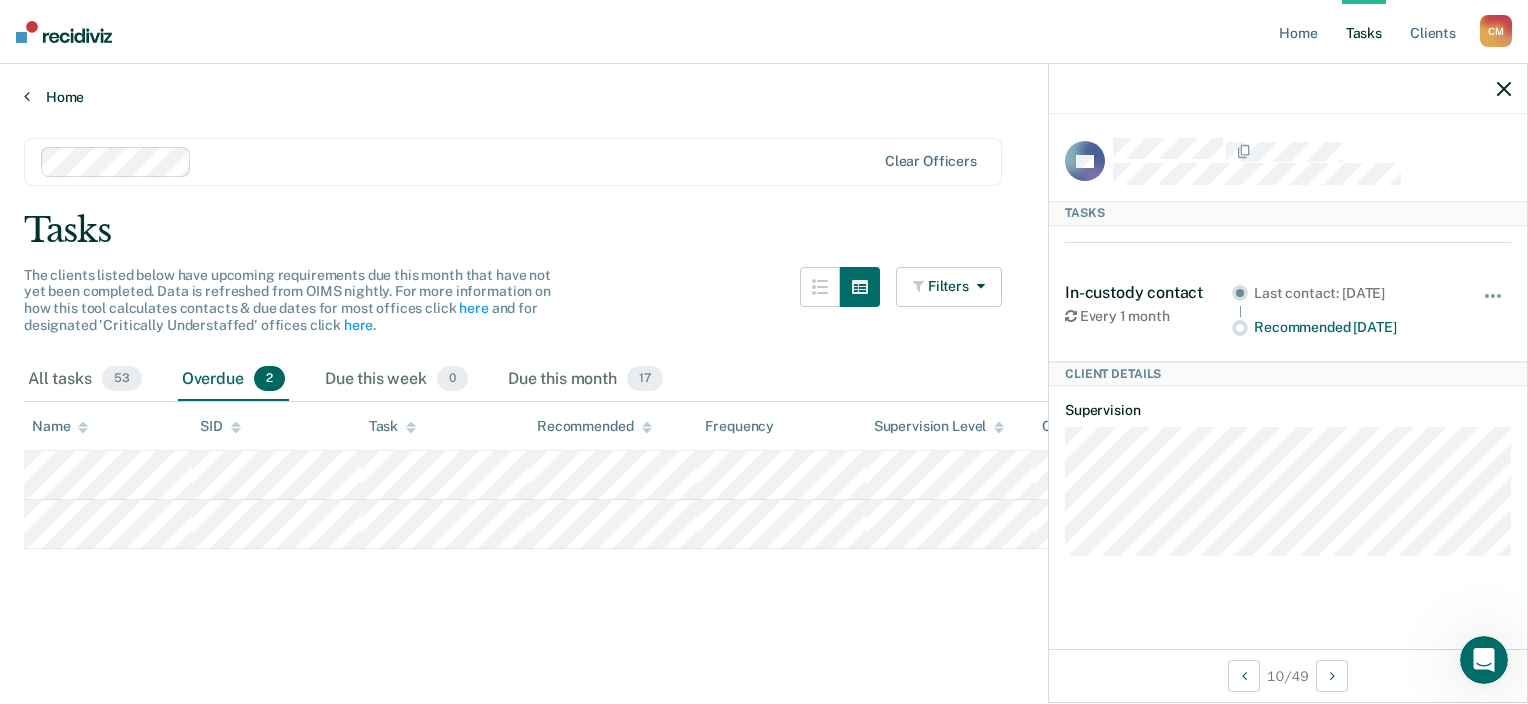 click on "Home" at bounding box center [764, 97] 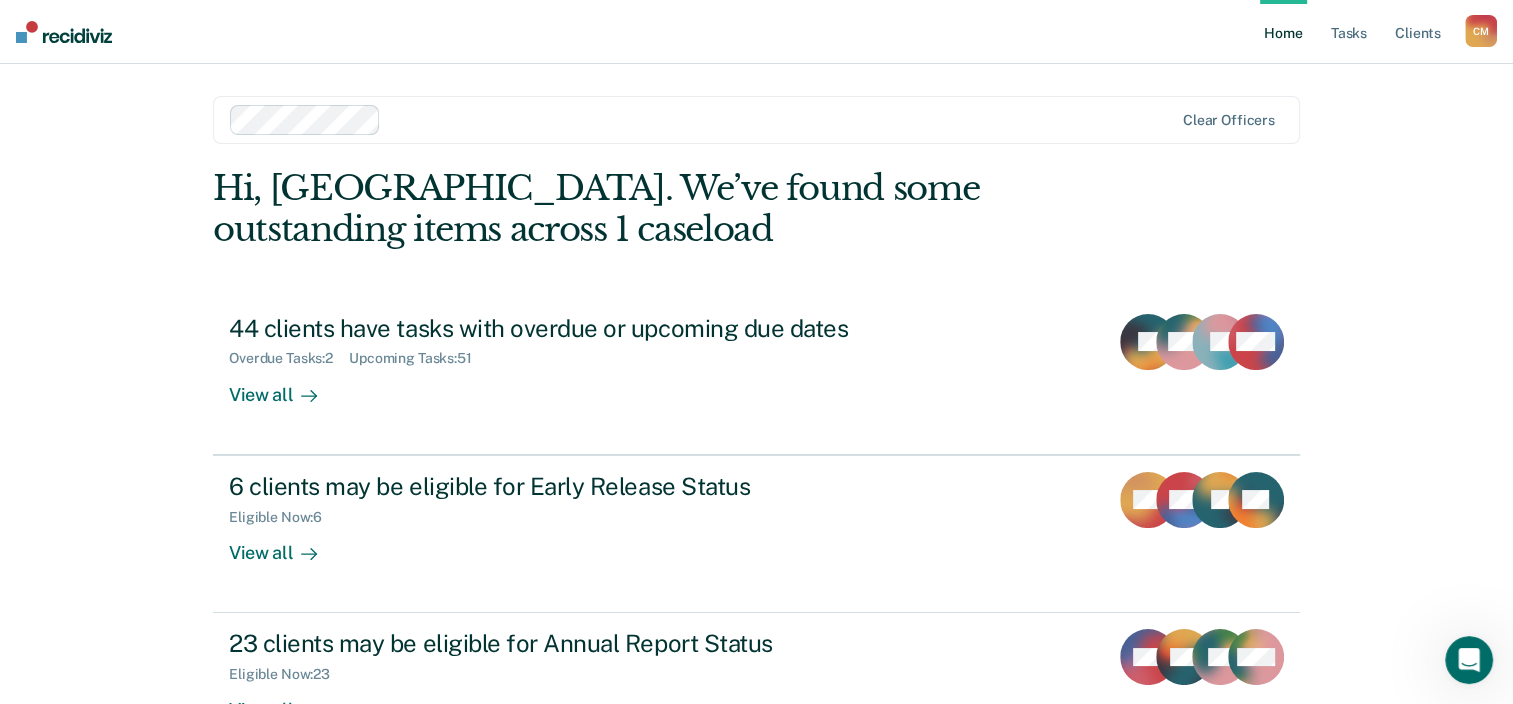 click on "Home Tasks Client s [PERSON_NAME] C M Profile How it works Log Out" at bounding box center [756, 32] 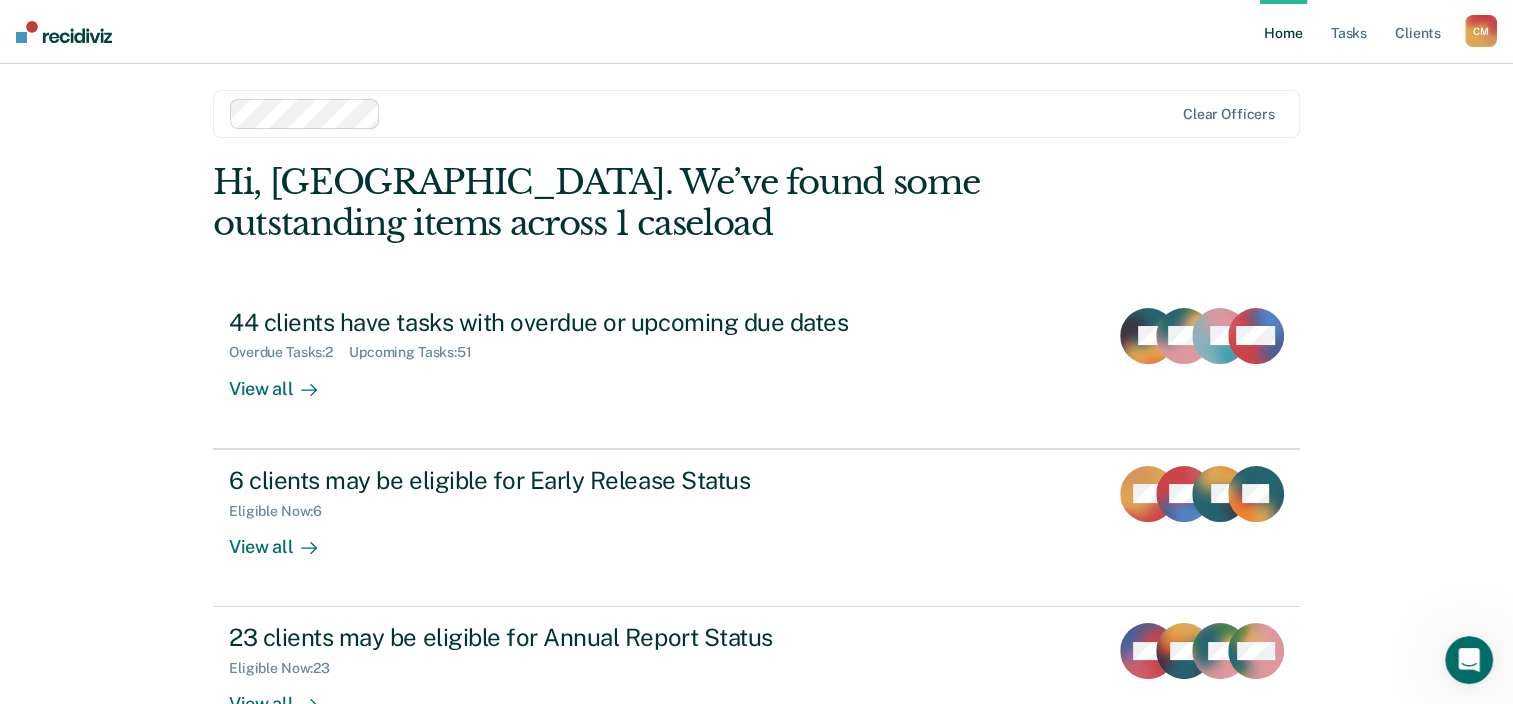 scroll, scrollTop: 0, scrollLeft: 0, axis: both 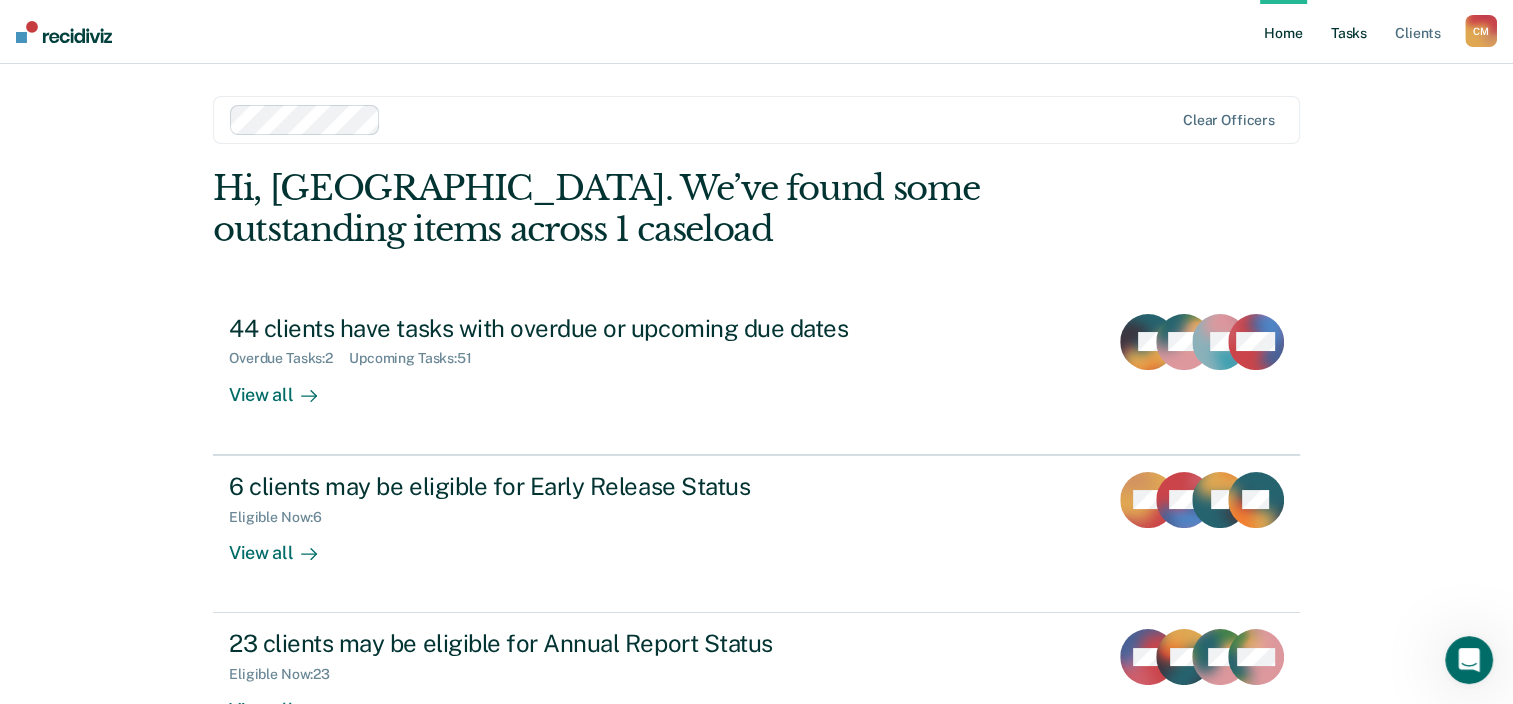 click on "Tasks" at bounding box center [1349, 32] 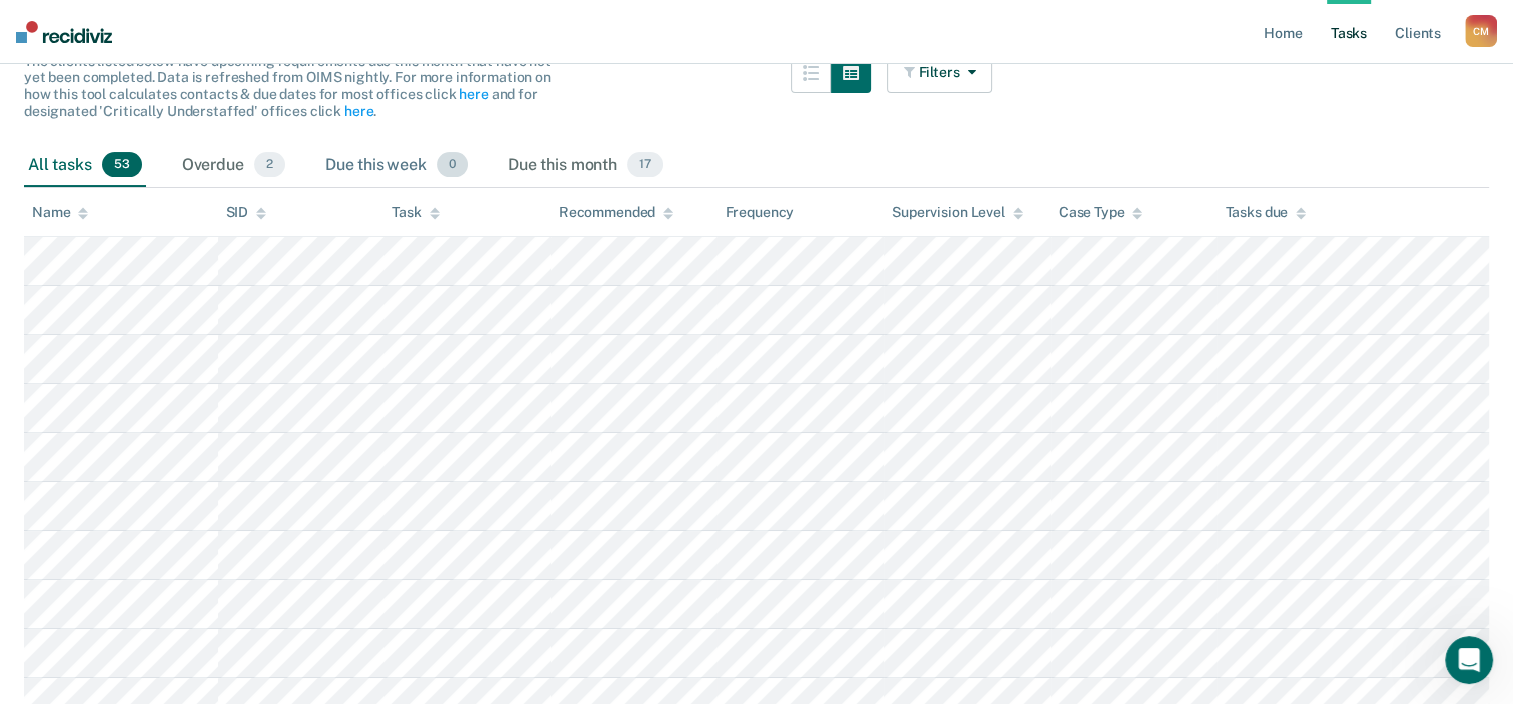 scroll, scrollTop: 200, scrollLeft: 0, axis: vertical 